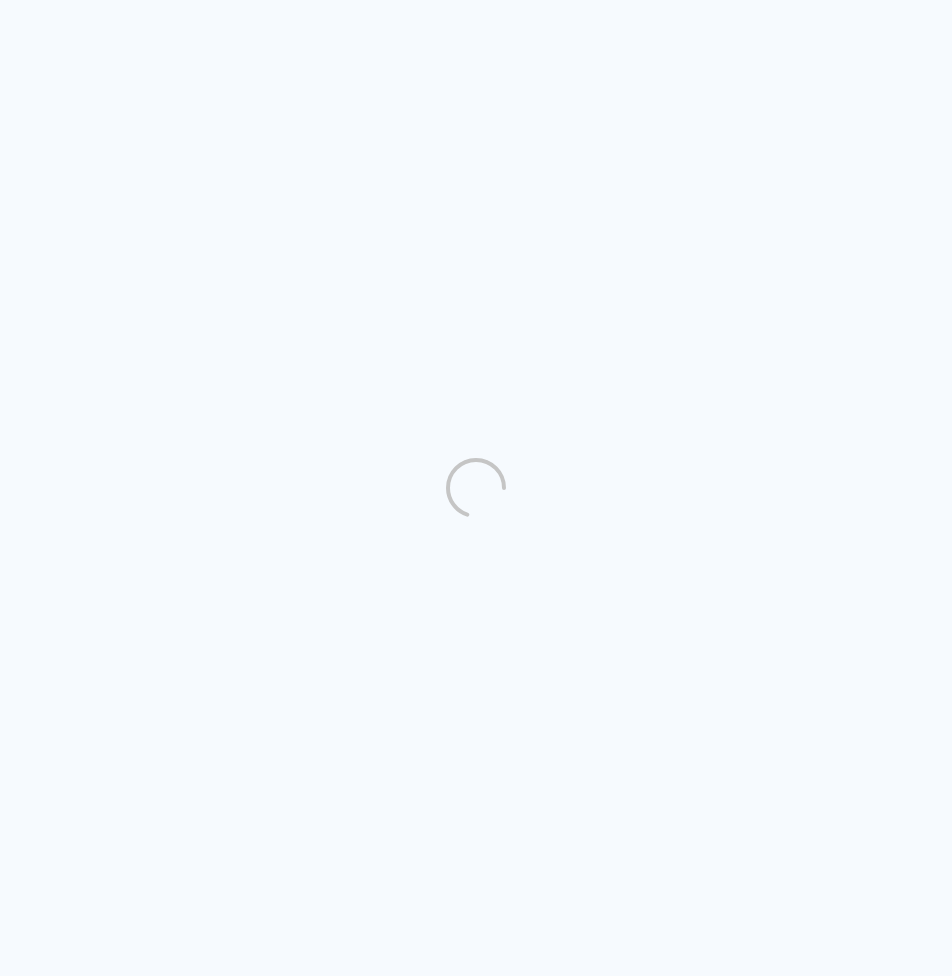 scroll, scrollTop: 0, scrollLeft: 0, axis: both 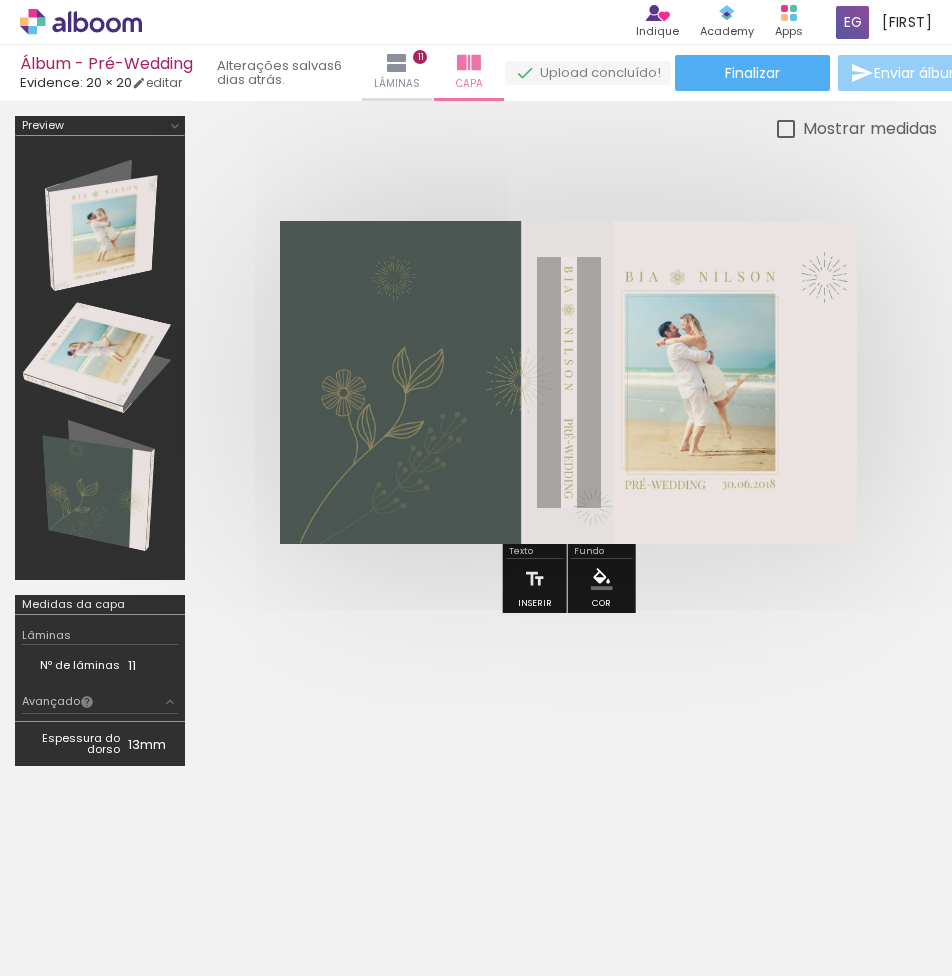 click on "Álbum - Pré-Wedding Evidence: 20 × 20    editar 6 dias atrás. Lâminas 11 Capa Finalizar  Enviar álbum" at bounding box center (476, 50) 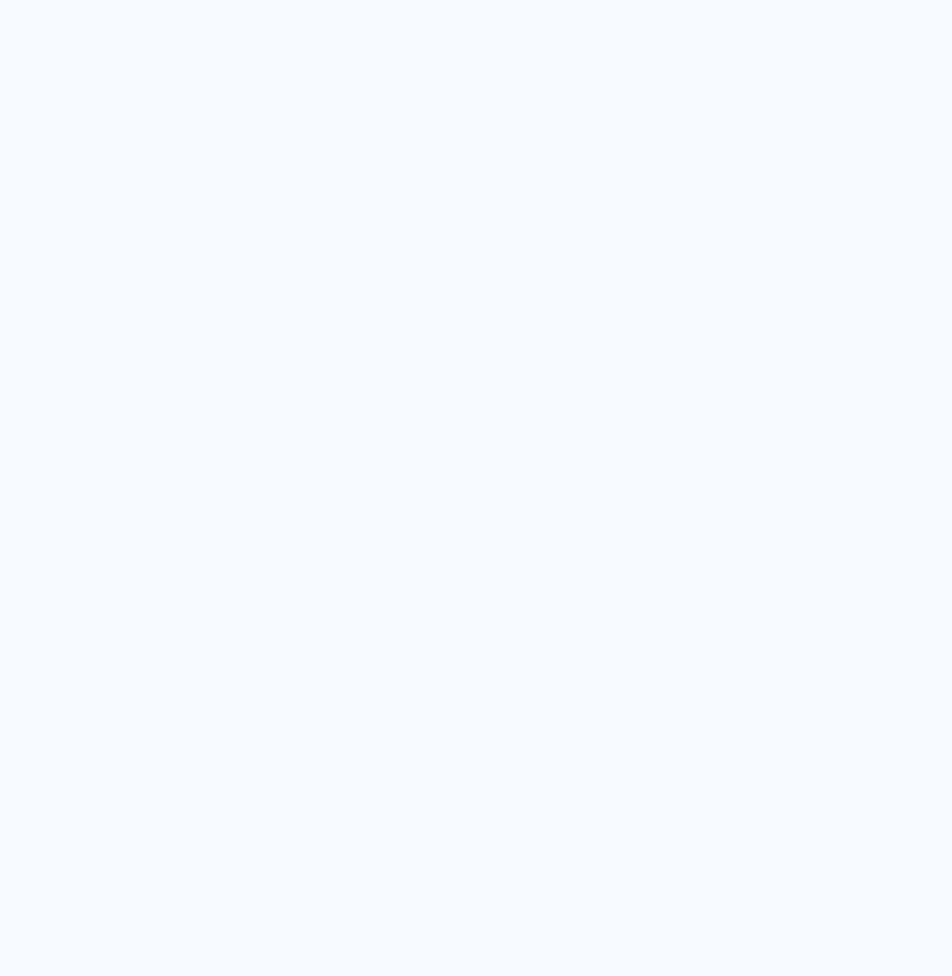 scroll, scrollTop: 0, scrollLeft: 0, axis: both 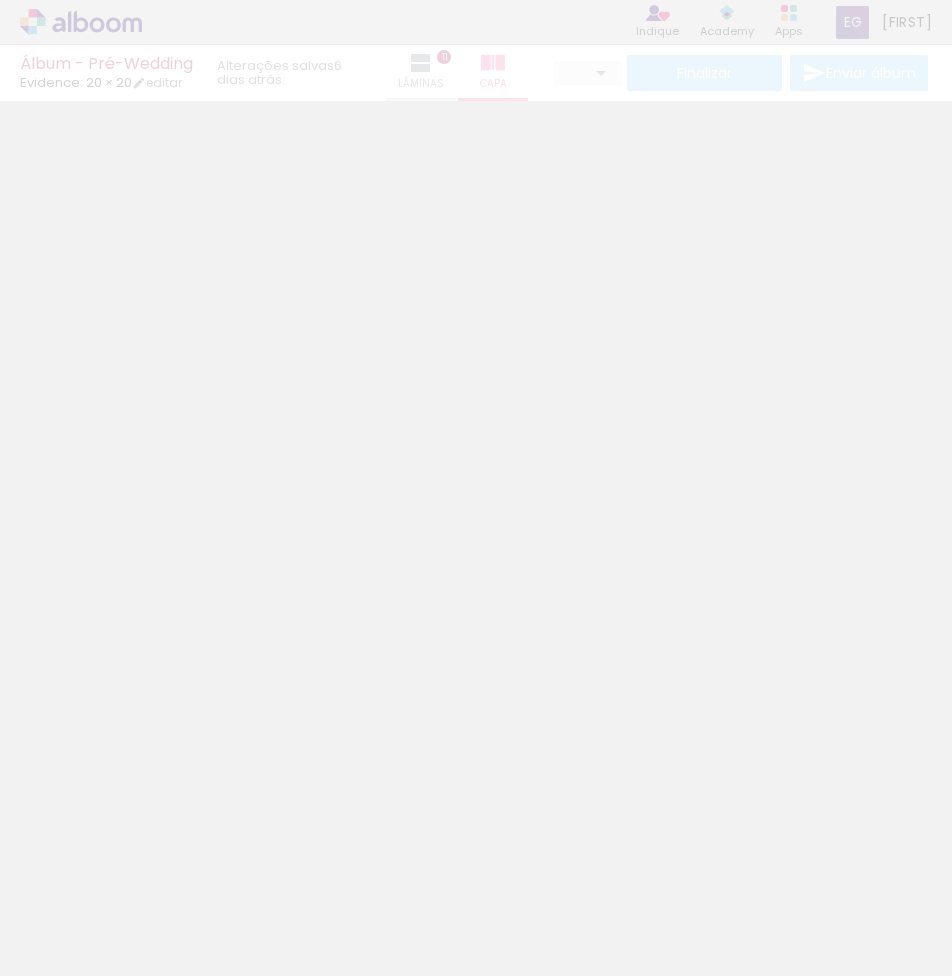 type on "0" 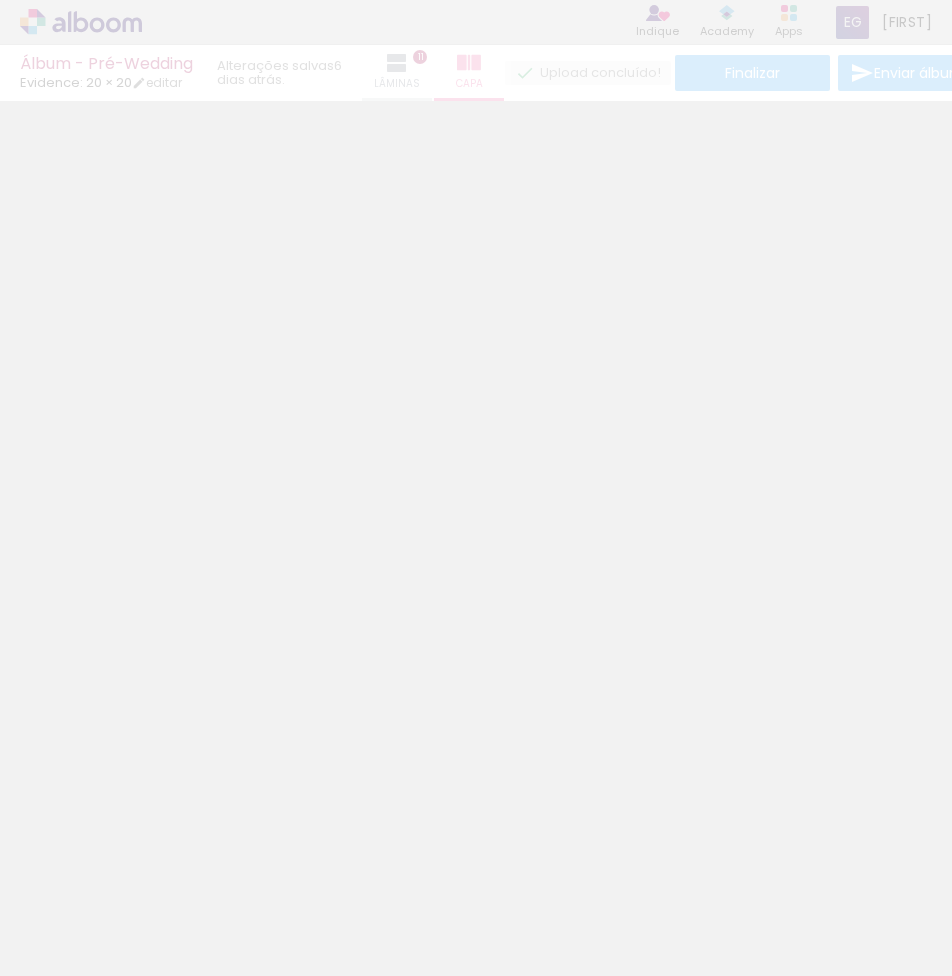 scroll, scrollTop: 0, scrollLeft: 0, axis: both 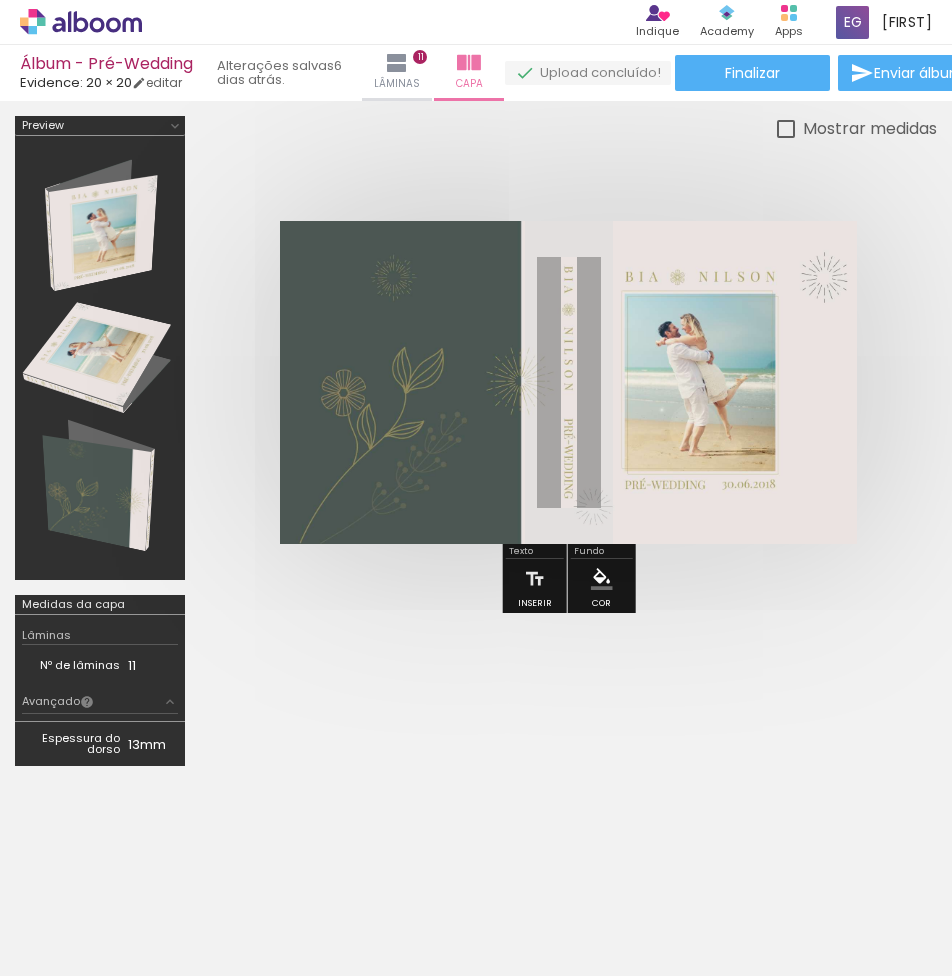click at bounding box center (862, 73) 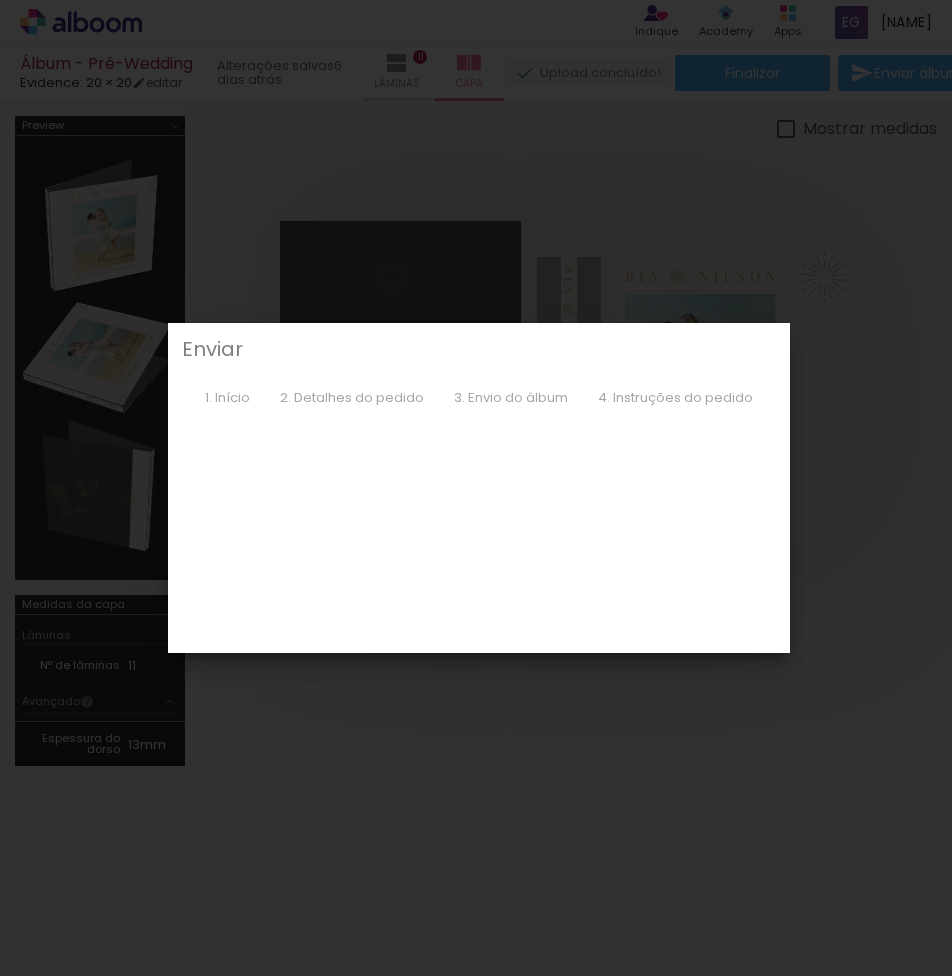 scroll, scrollTop: 0, scrollLeft: 0, axis: both 